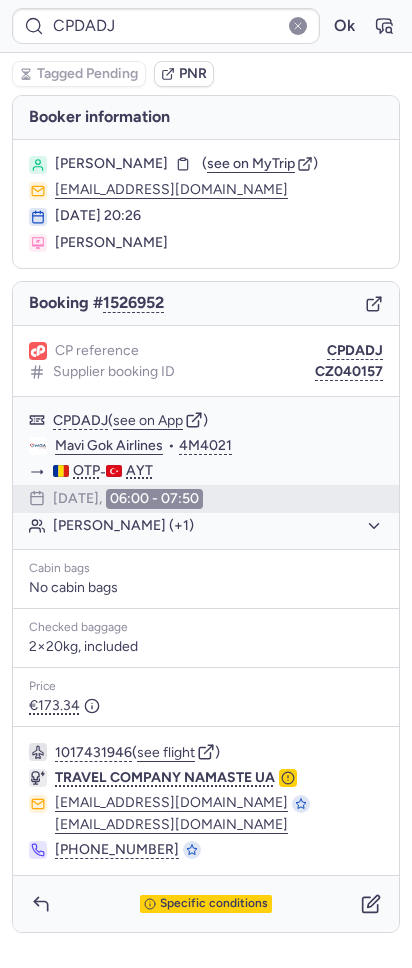 scroll, scrollTop: 0, scrollLeft: 0, axis: both 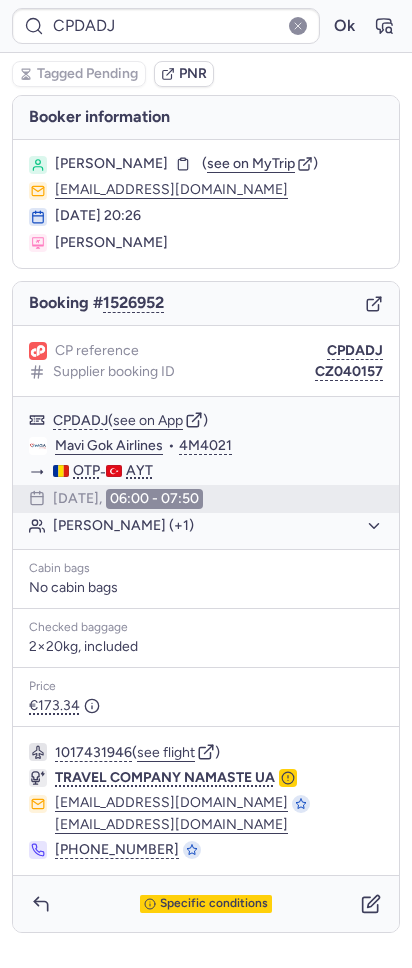 type on "CPYUEP" 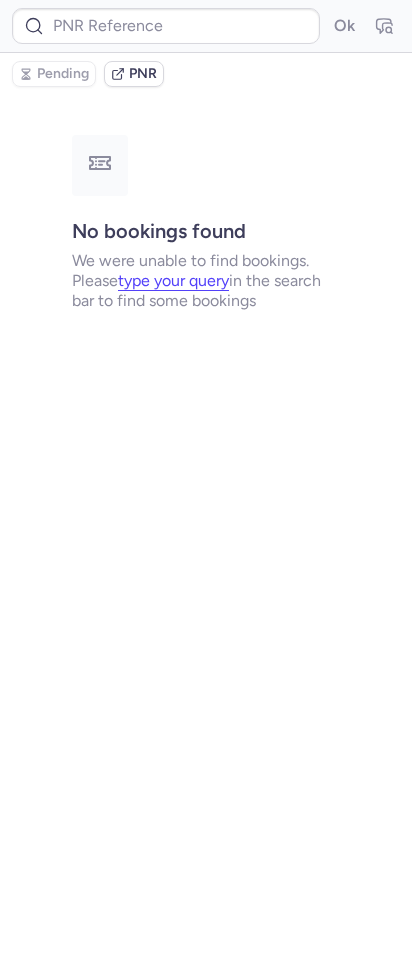 type on "CPLNS8" 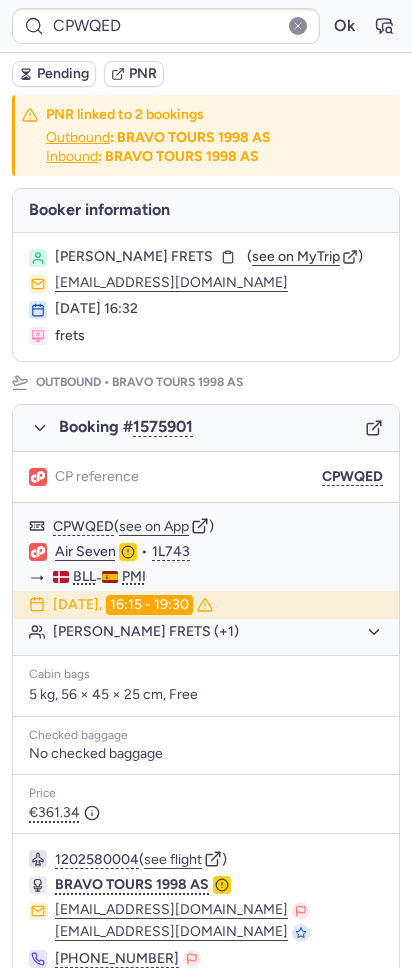 type on "CPLNS8" 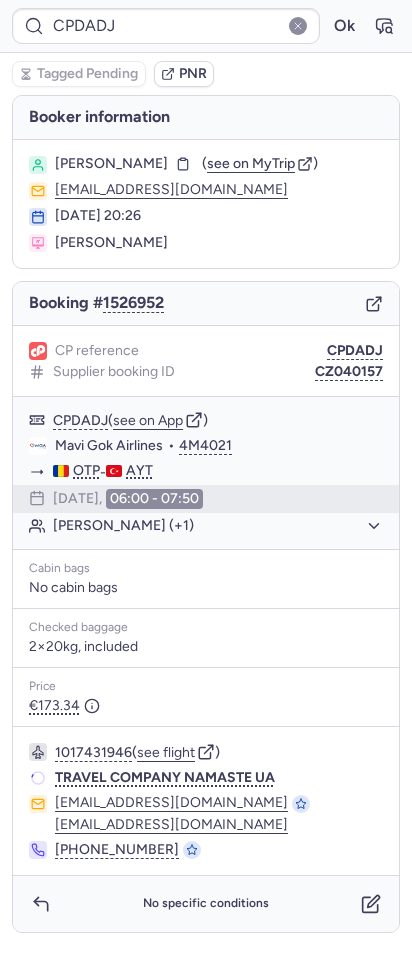 type on "CPYUEP" 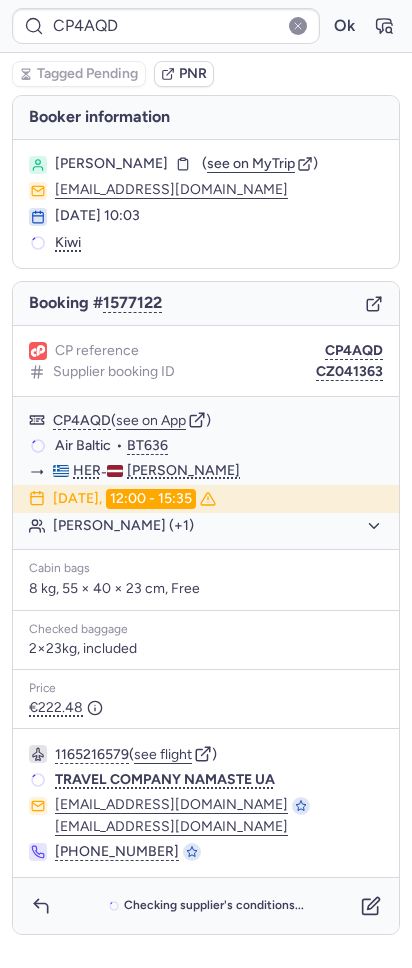 type on "CPD2ZA" 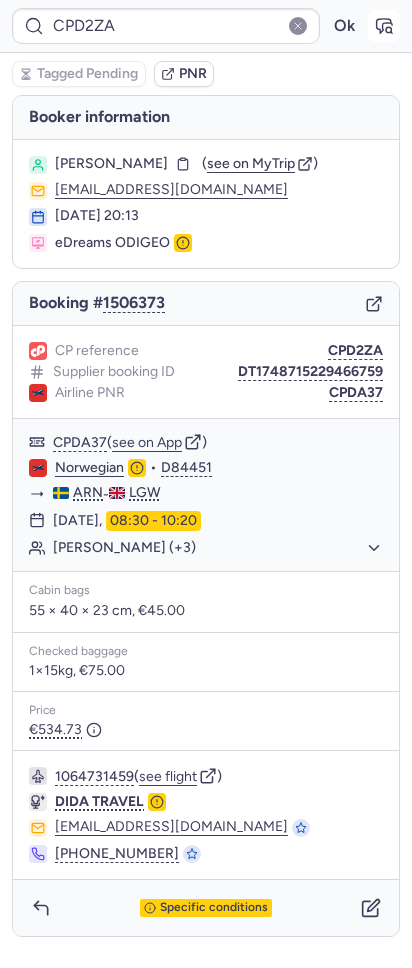 click at bounding box center [384, 26] 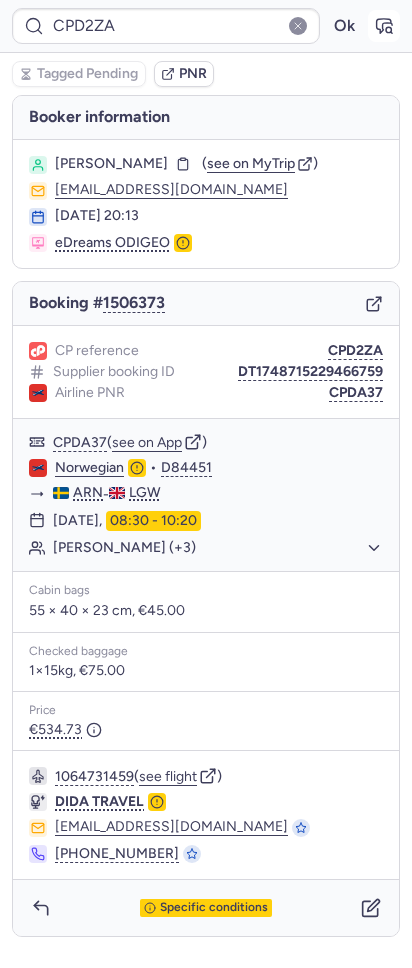 click 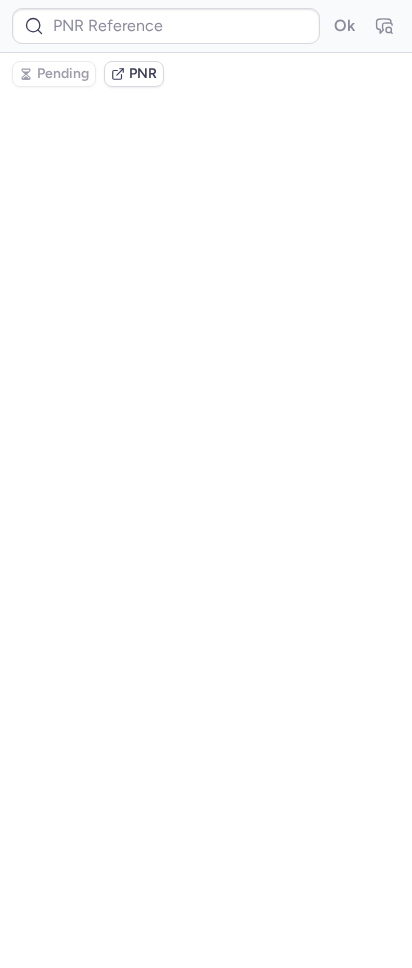 type on "CPD2ZA" 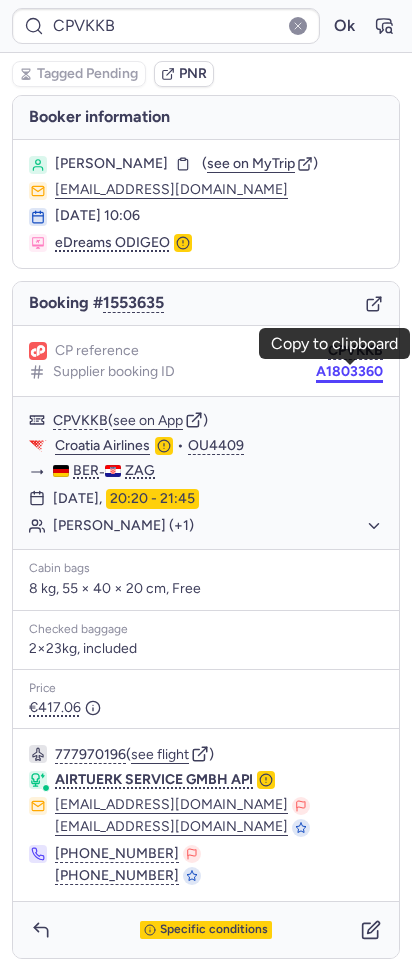click on "A1803360" at bounding box center (349, 372) 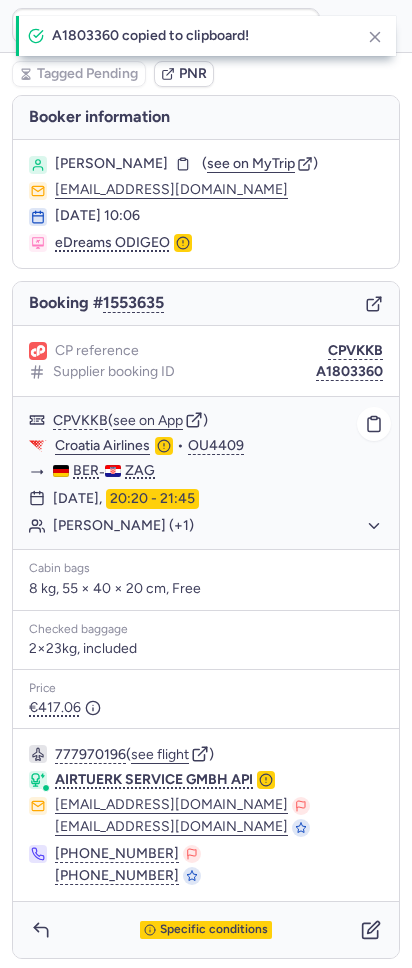click on "Croatia Airlines" 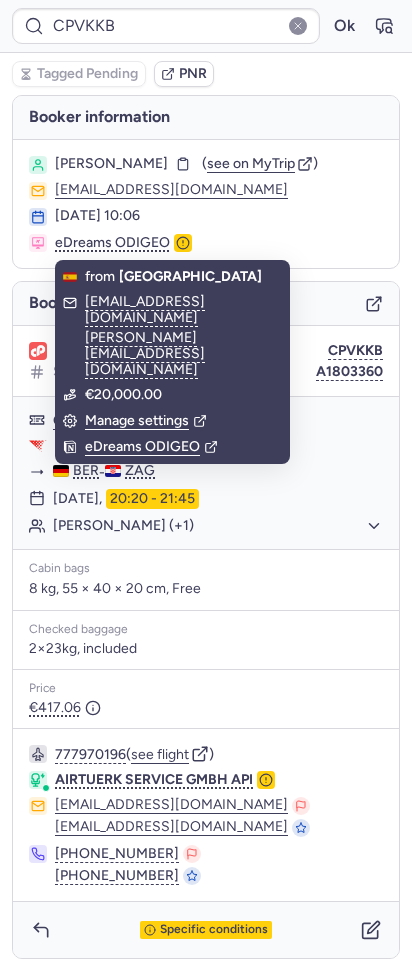 click on "[PERSON_NAME]" at bounding box center (111, 164) 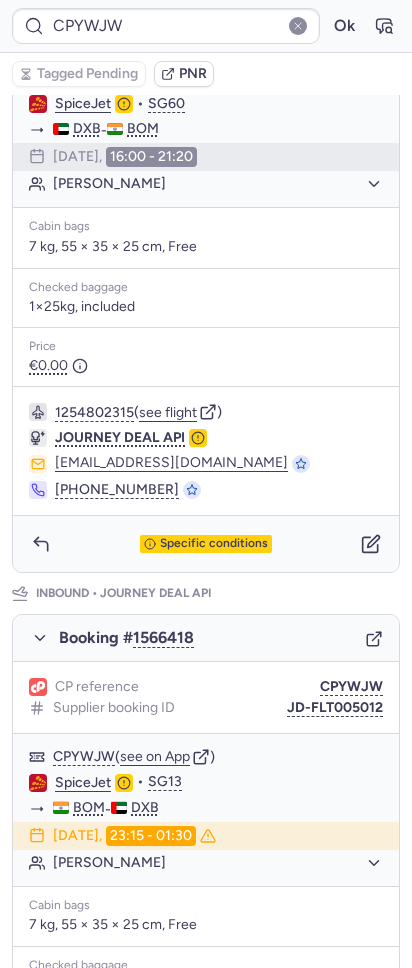 scroll, scrollTop: 820, scrollLeft: 0, axis: vertical 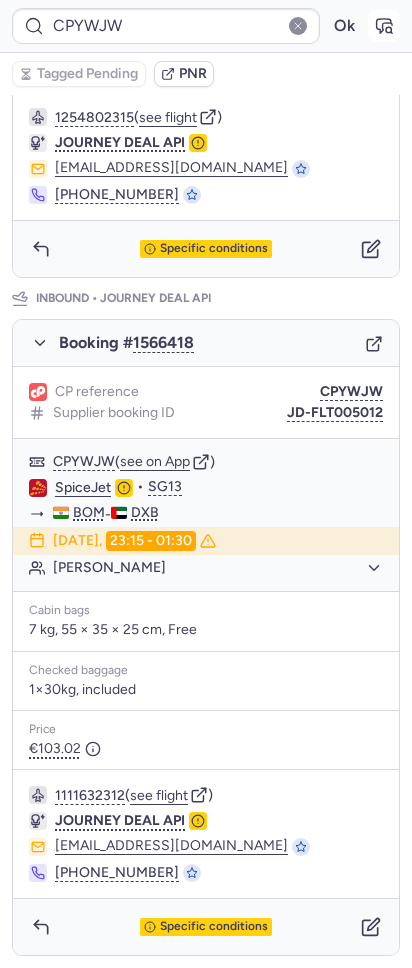 click 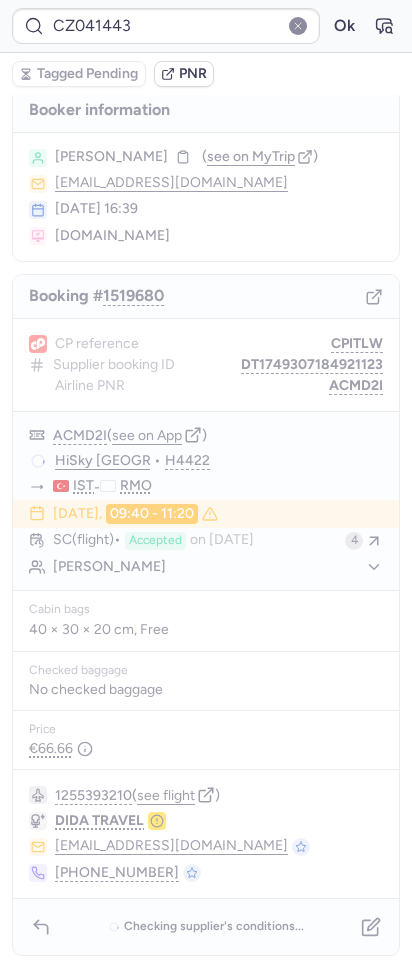 scroll, scrollTop: 0, scrollLeft: 0, axis: both 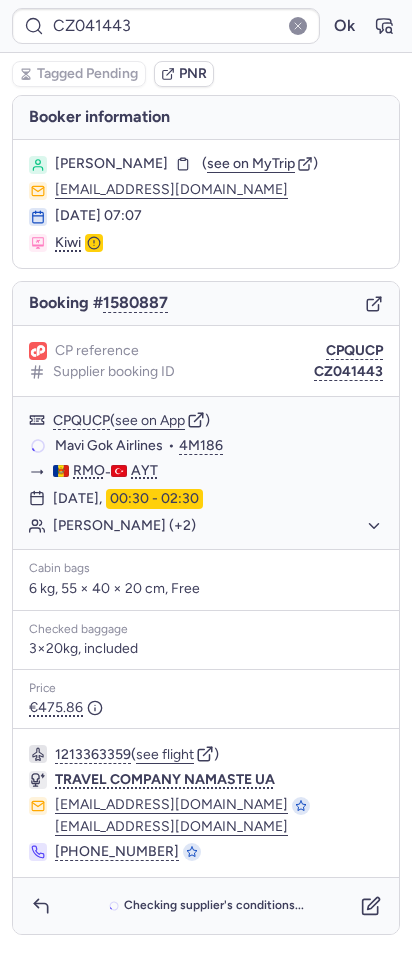 drag, startPoint x: 351, startPoint y: 345, endPoint x: 259, endPoint y: 327, distance: 93.74433 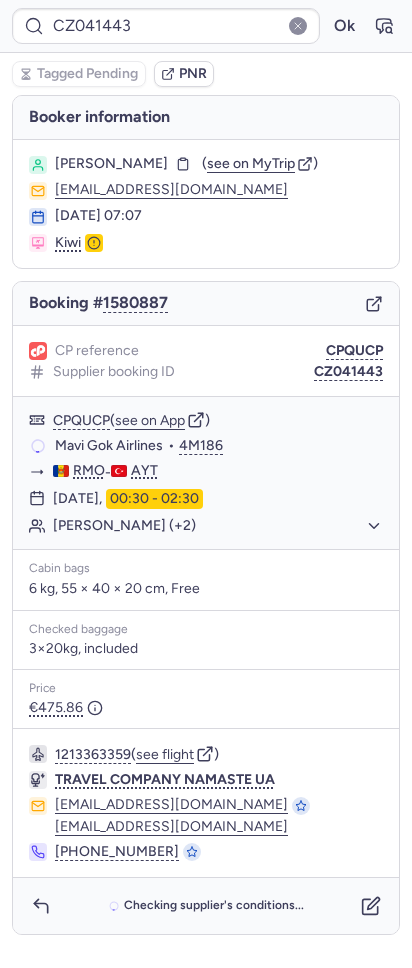 click on "CPQUCP" at bounding box center [354, 351] 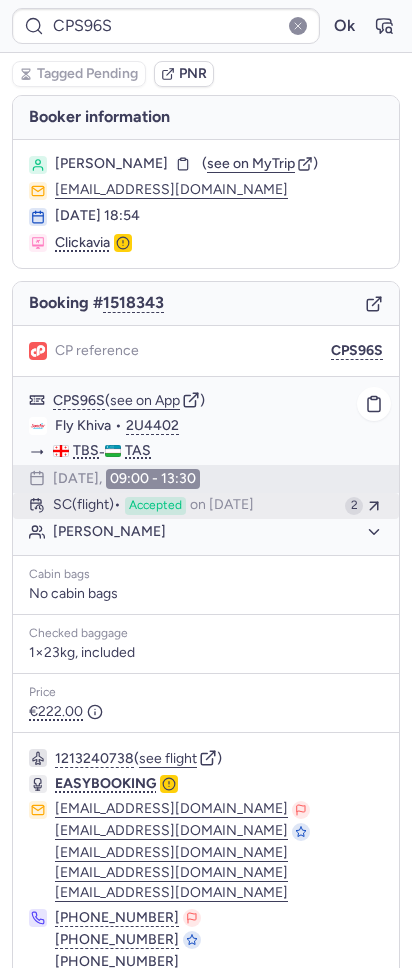 click on "Accepted" at bounding box center (155, 506) 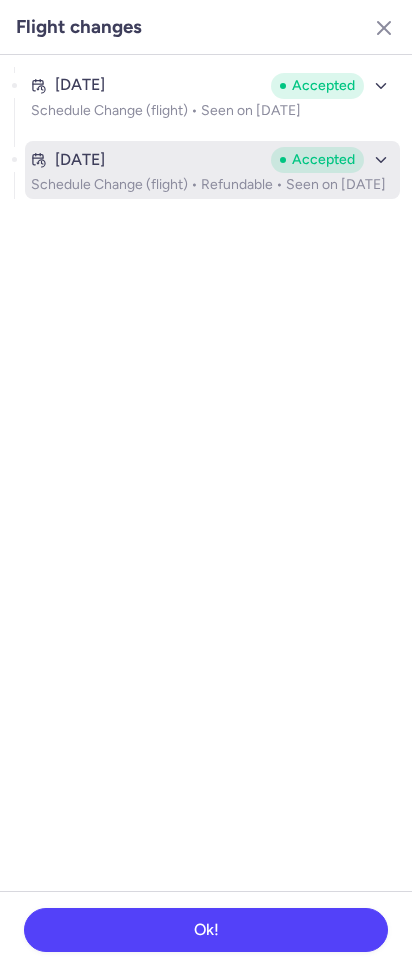 click on "Schedule Change (flight) • Refundable • Seen on [DATE]" at bounding box center (212, 185) 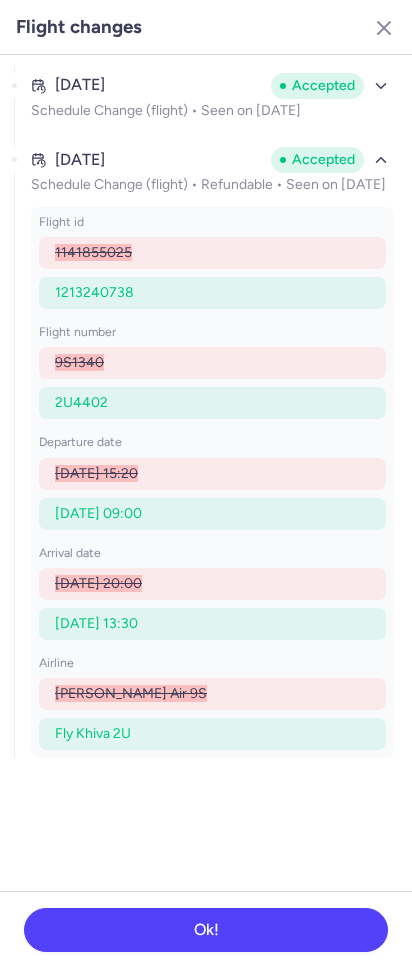 click on "Flight changes" at bounding box center (206, 27) 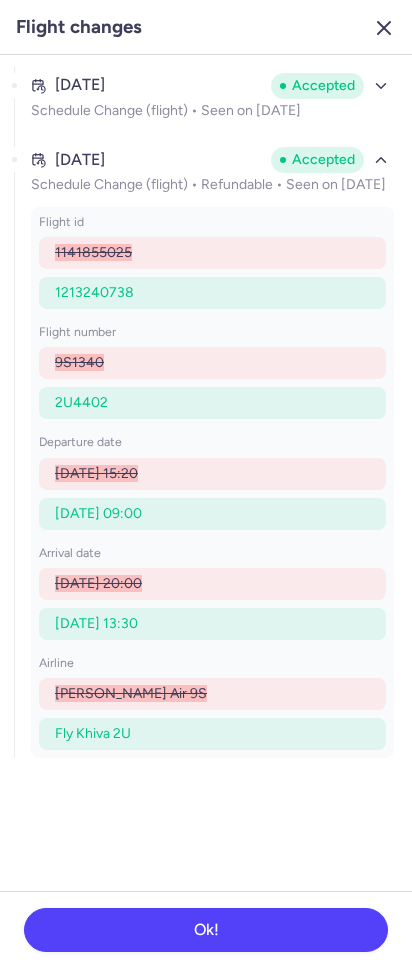 click 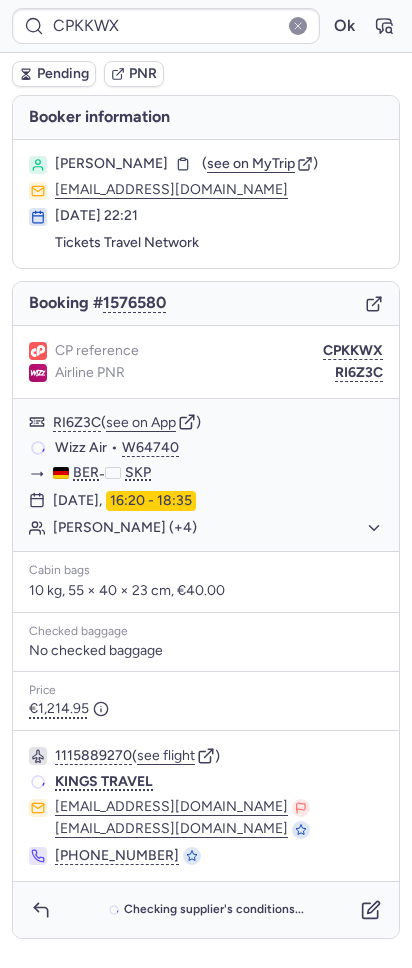 scroll, scrollTop: 0, scrollLeft: 0, axis: both 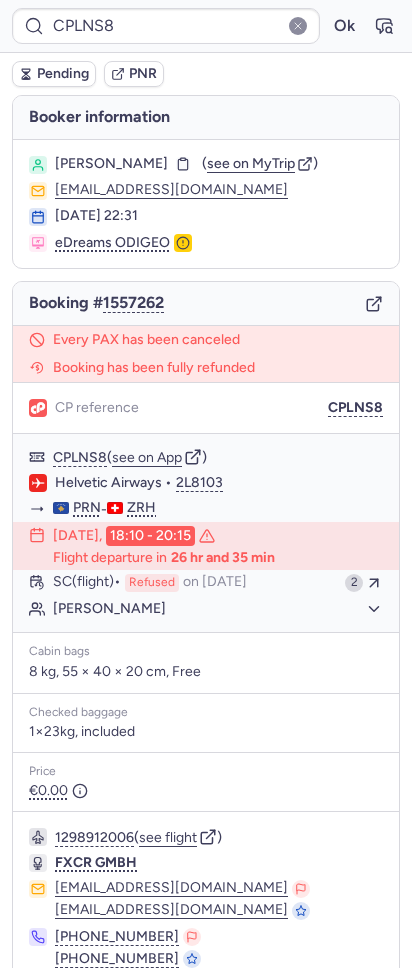 type on "CPEJ8O" 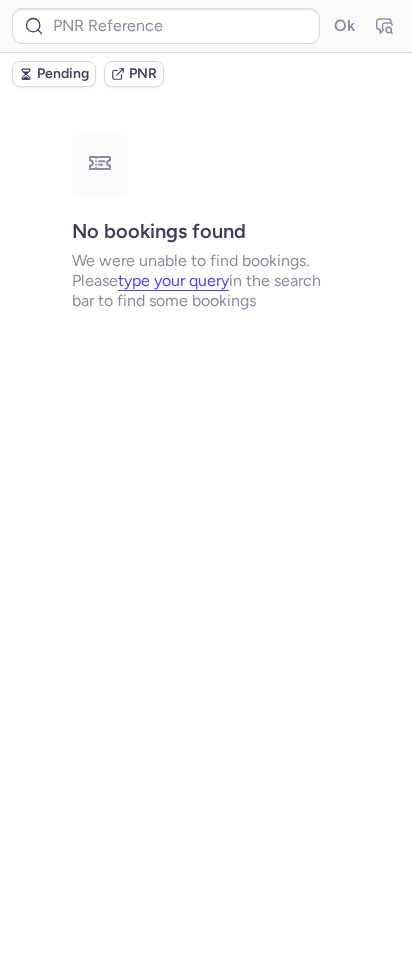 type on "CPWO9Q" 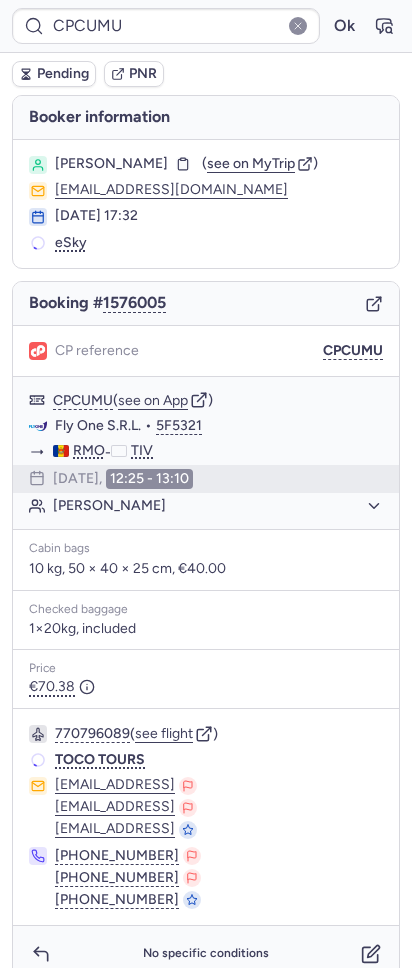 type on "CP6ZJU" 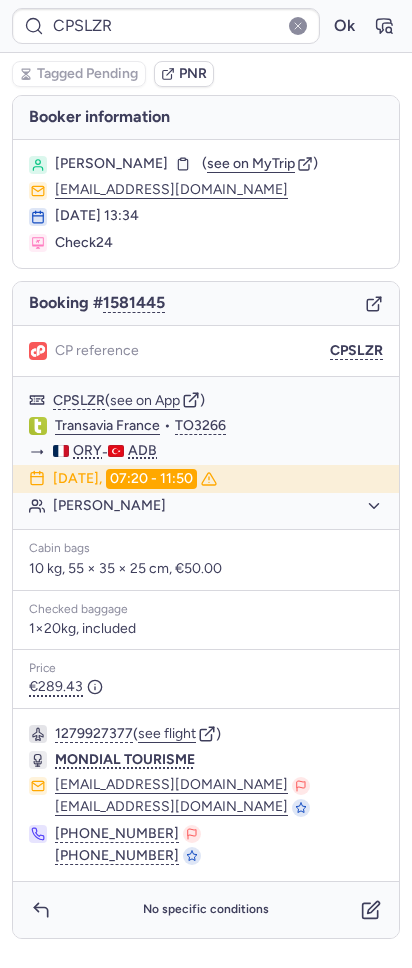 type on "CPO48R" 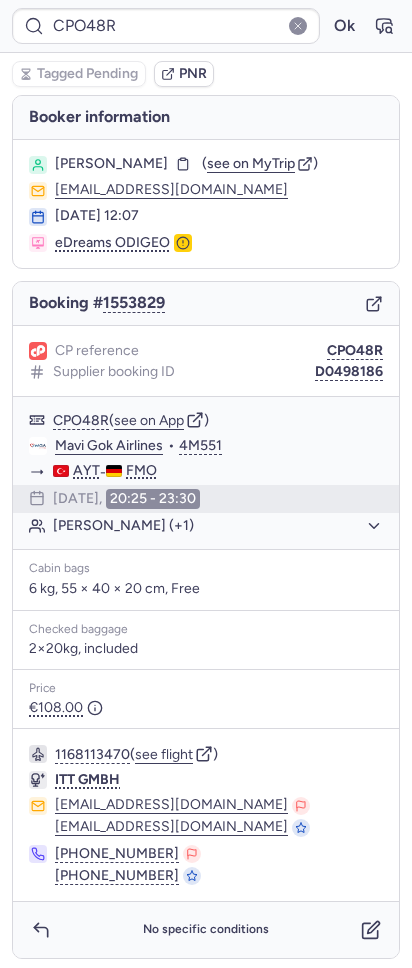 type on "CPZ7FB" 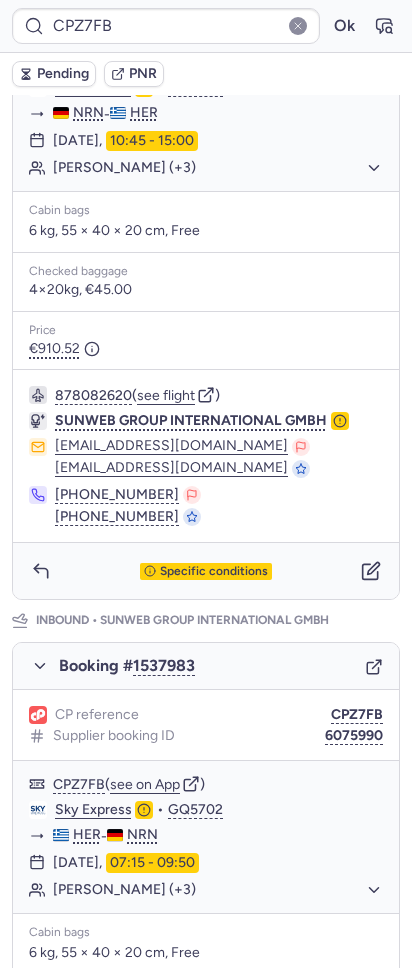 scroll, scrollTop: 889, scrollLeft: 0, axis: vertical 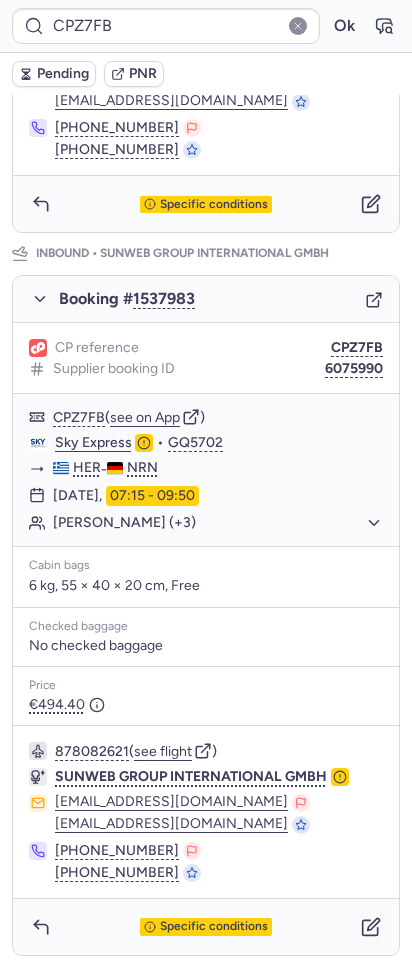 click on "Specific conditions" at bounding box center [206, 927] 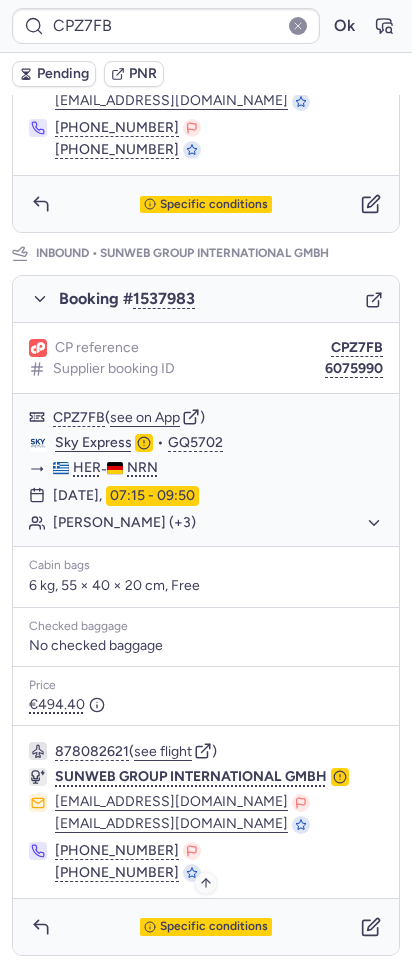 click on "Specific conditions" at bounding box center [214, 927] 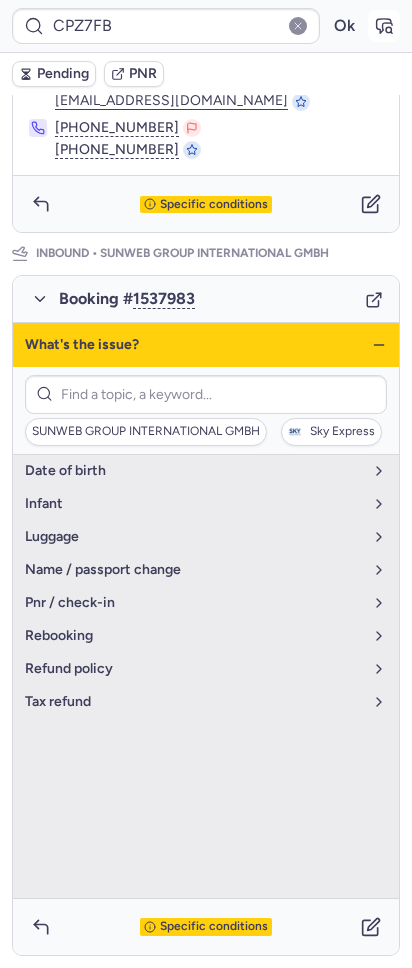 click 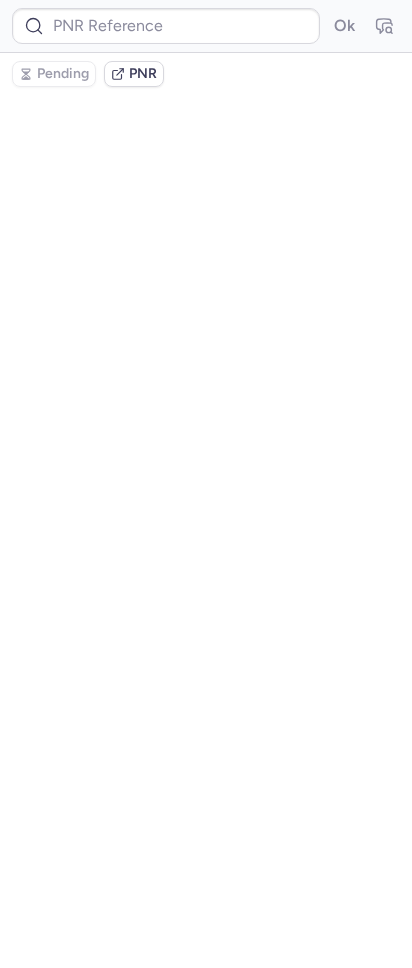 type on "CPZ7FB" 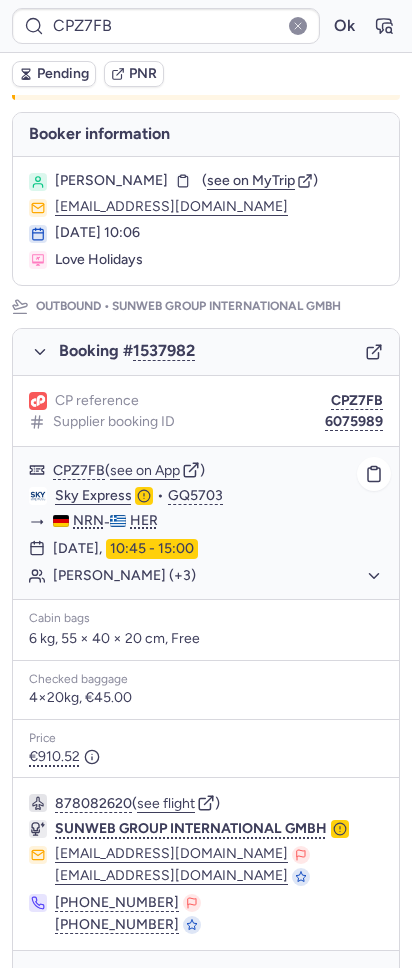 scroll, scrollTop: 889, scrollLeft: 0, axis: vertical 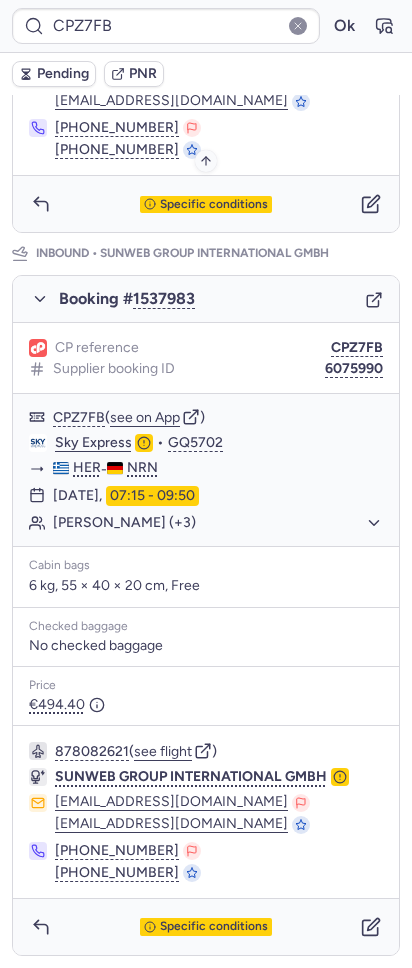 click on "Specific conditions" at bounding box center (214, 205) 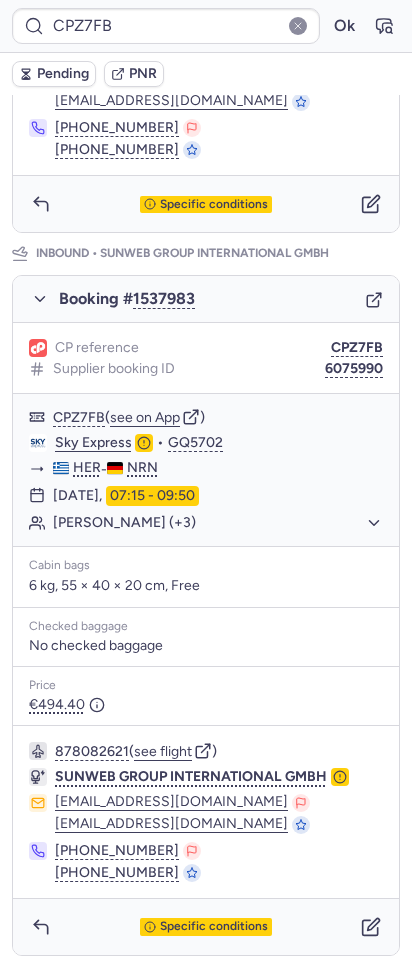 scroll, scrollTop: 125, scrollLeft: 0, axis: vertical 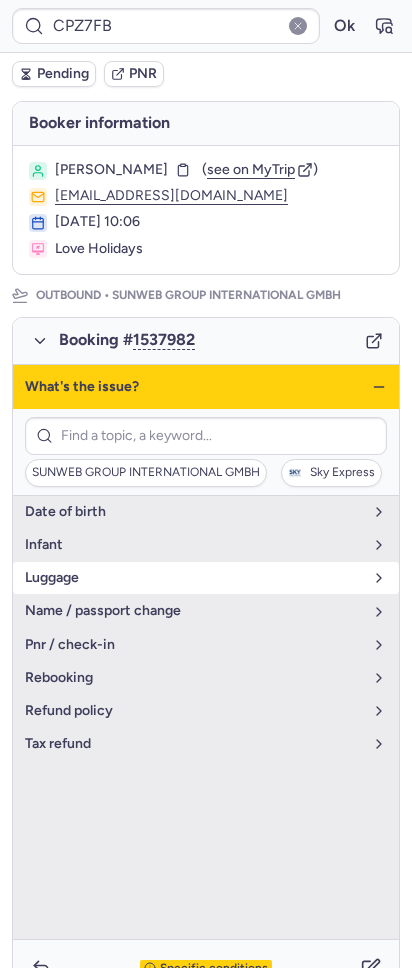 click on "luggage" at bounding box center (206, 578) 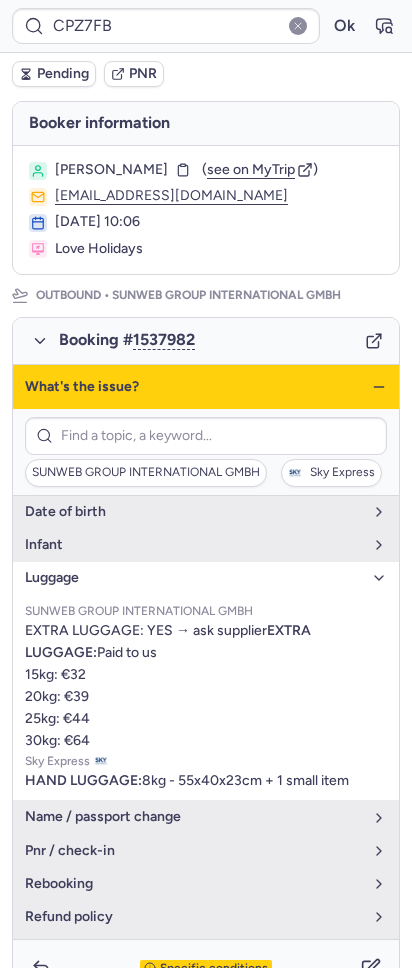 click on "luggage" at bounding box center (206, 578) 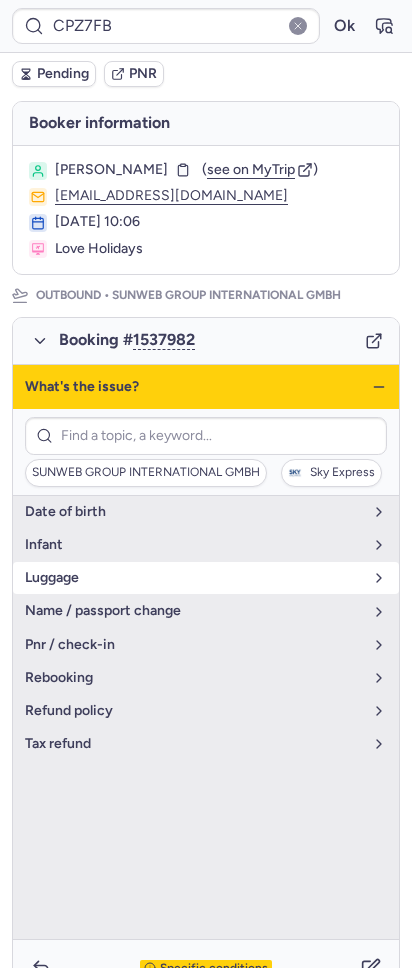 click on "luggage" at bounding box center (194, 578) 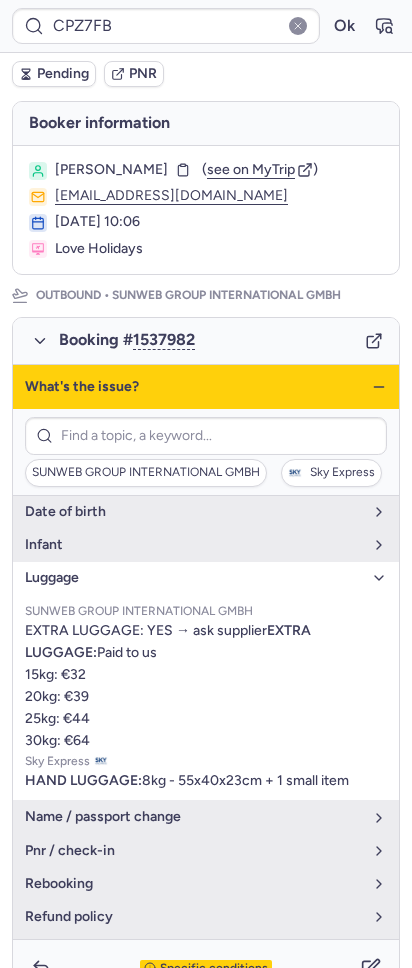 click 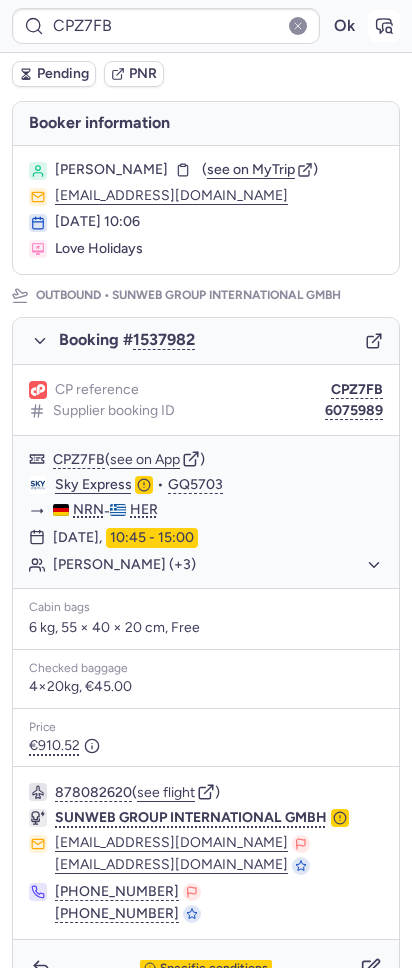 click 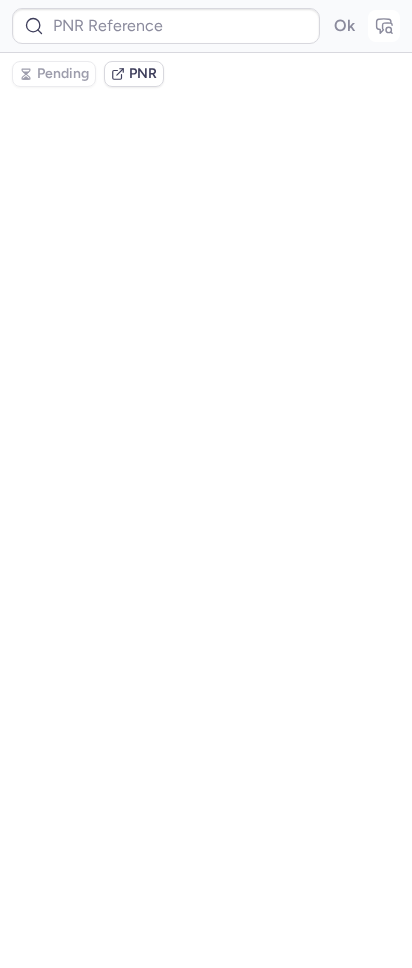 type on "CPZ7FB" 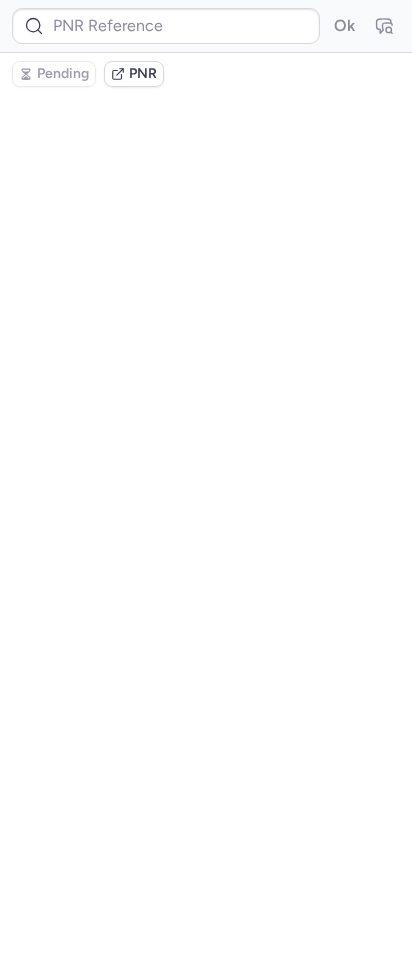 scroll, scrollTop: 0, scrollLeft: 0, axis: both 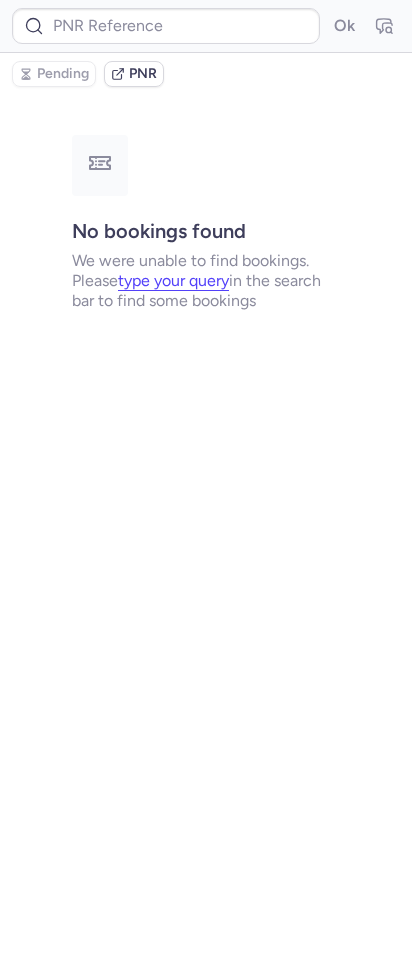 type on "CPMXZ8" 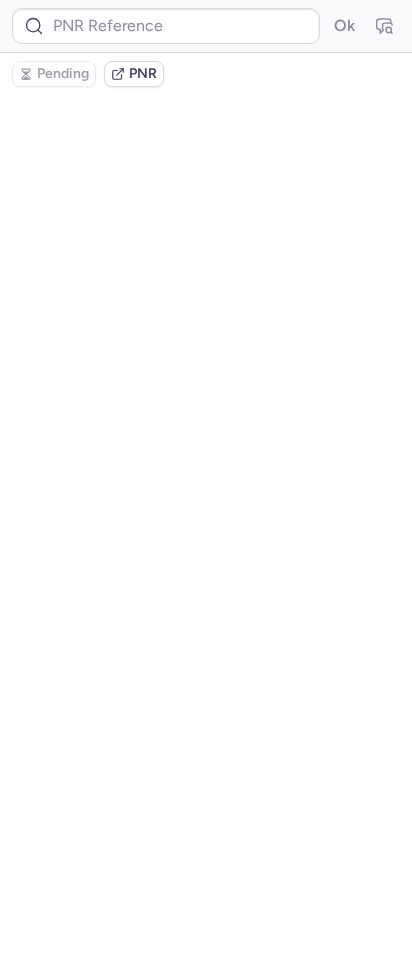 type on "CPMXZ8" 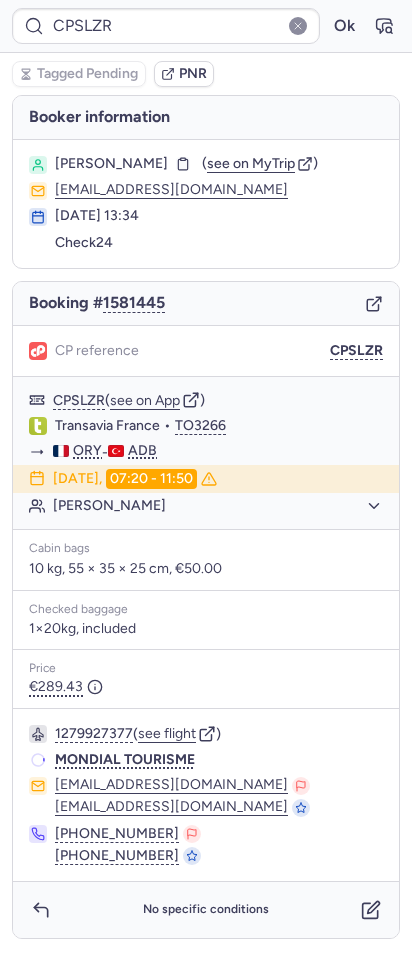 type on "CPWQED" 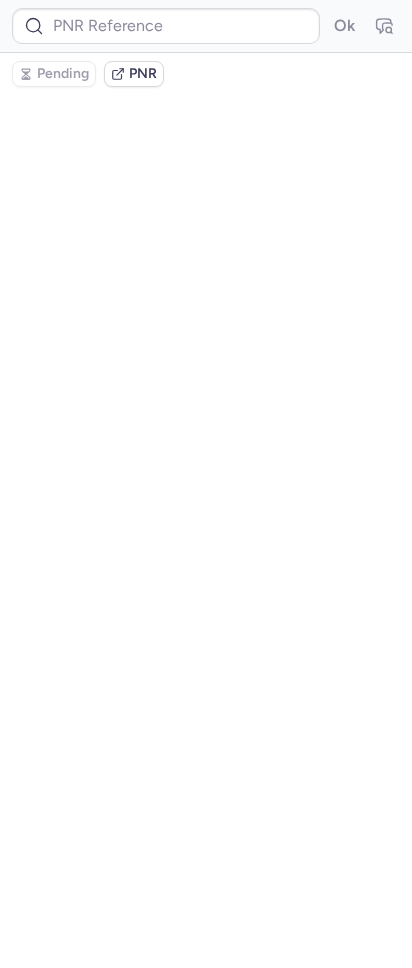 type on "CPZ7FB" 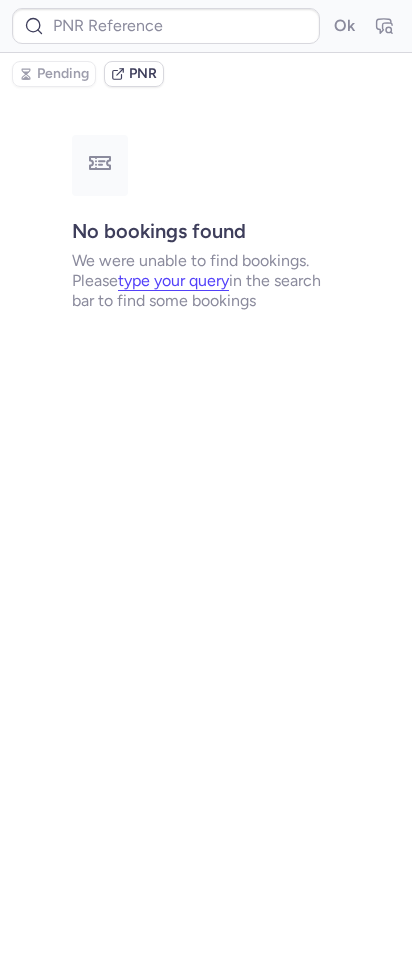 type on "CPMXZ8" 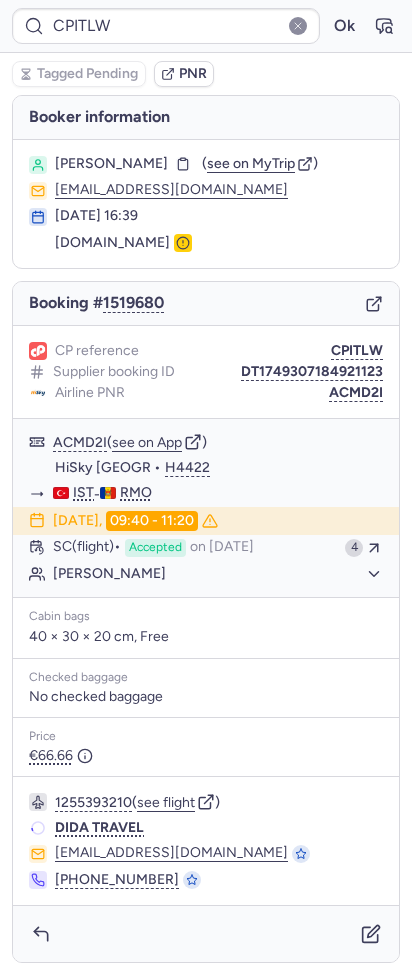 type on "CPS96S" 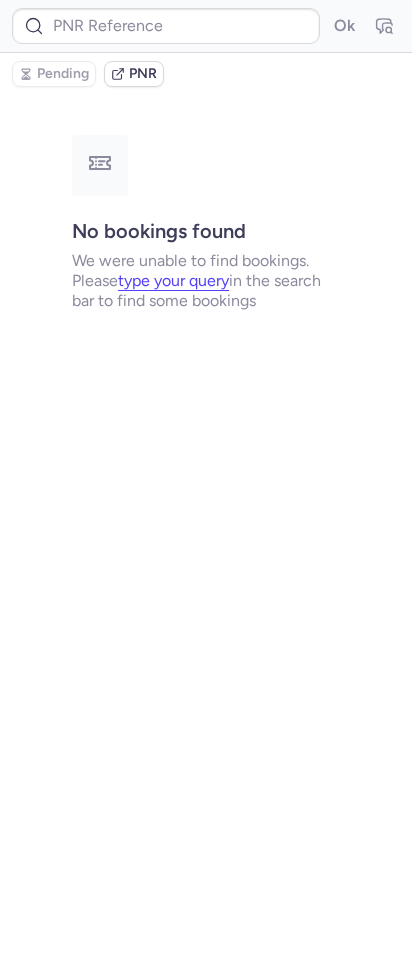 type on "CPWQED" 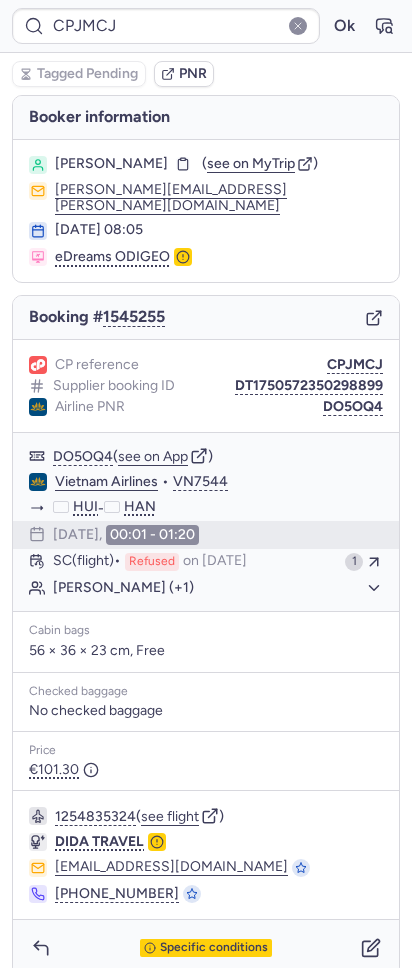 type on "CPJTB7" 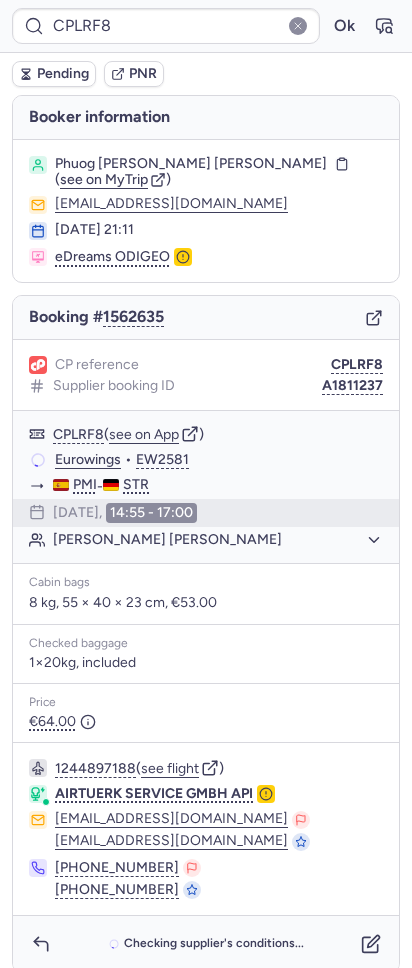 click on "Pending" at bounding box center (54, 74) 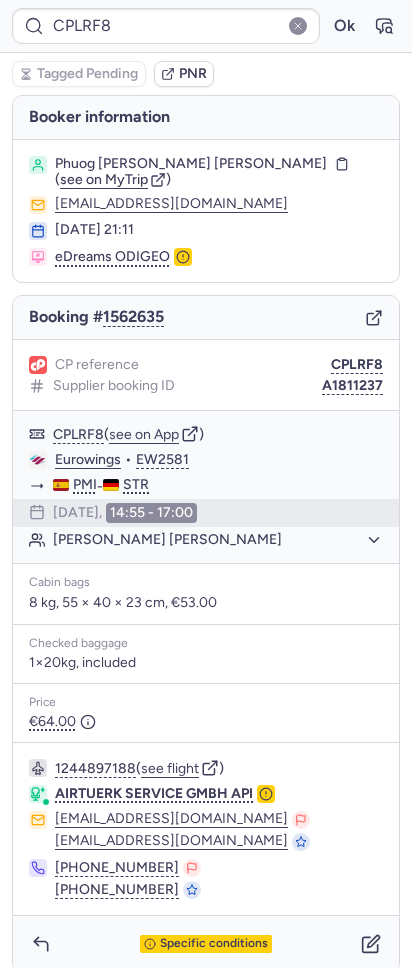 type on "CPZ7FB" 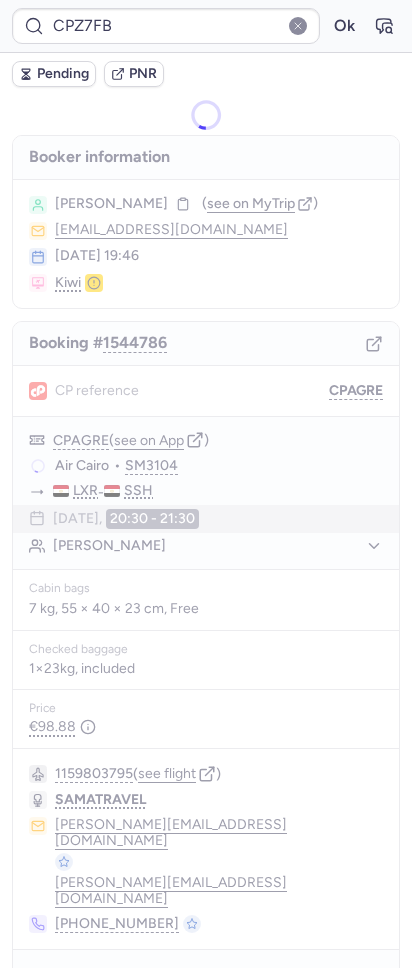 type on "CPAGRE" 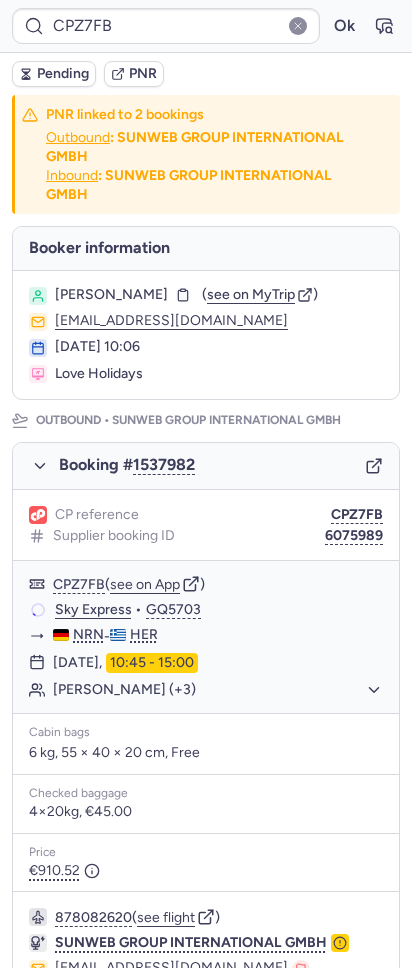 click on "Pending" at bounding box center (54, 74) 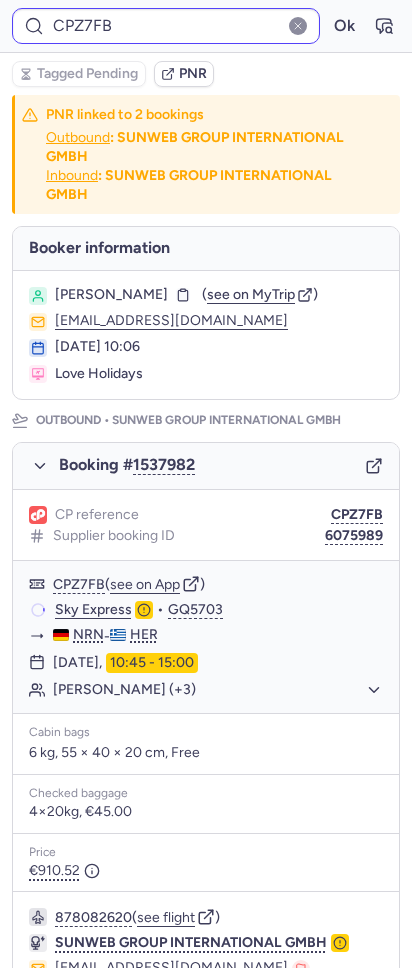 type on "CPVKKB" 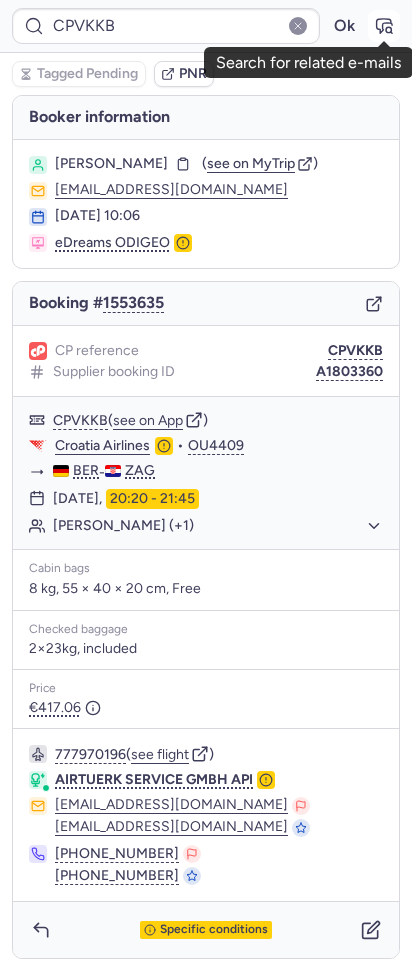 click 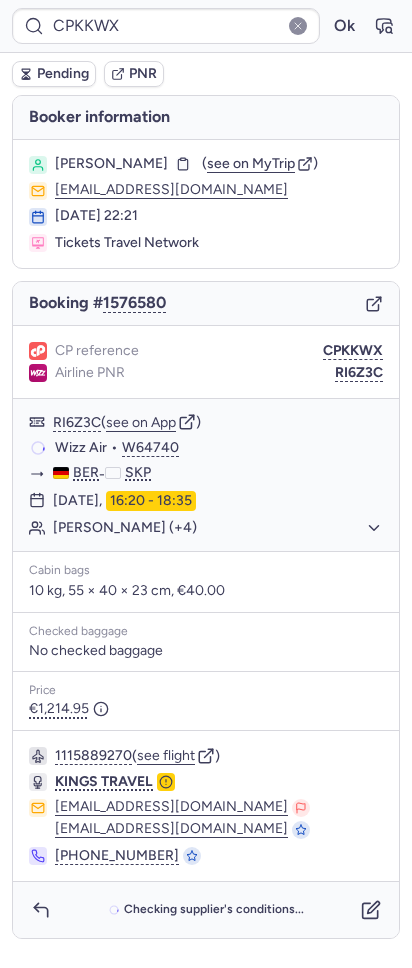 type on "CPAGRE" 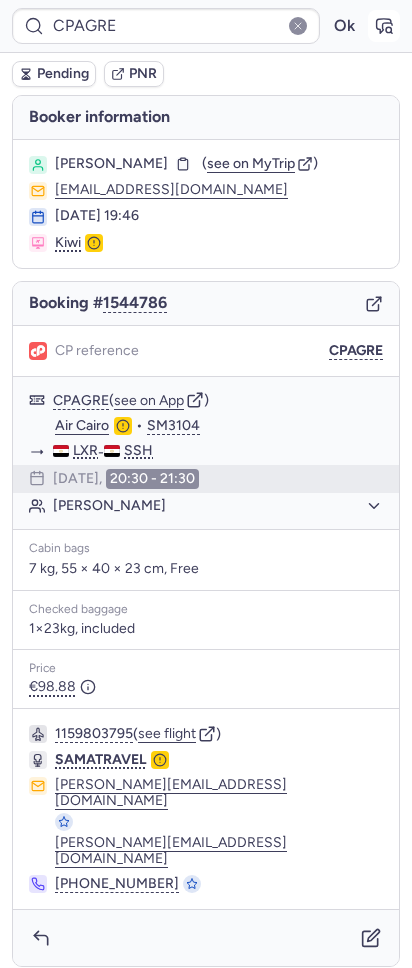click 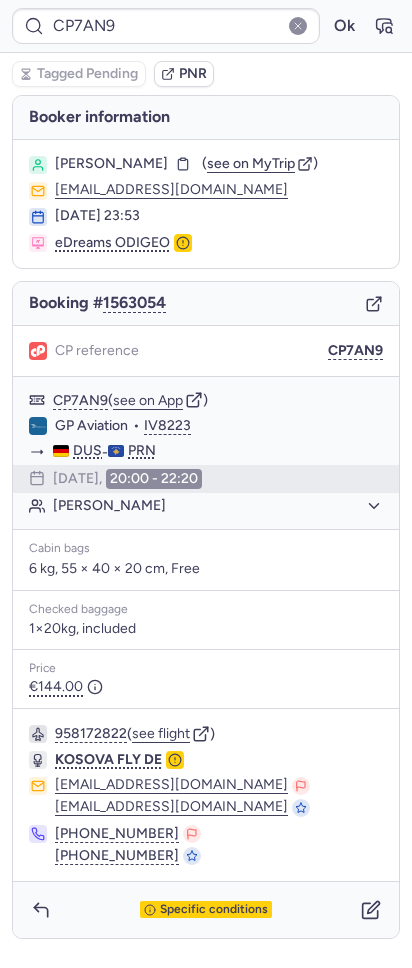 type on "CPKKWX" 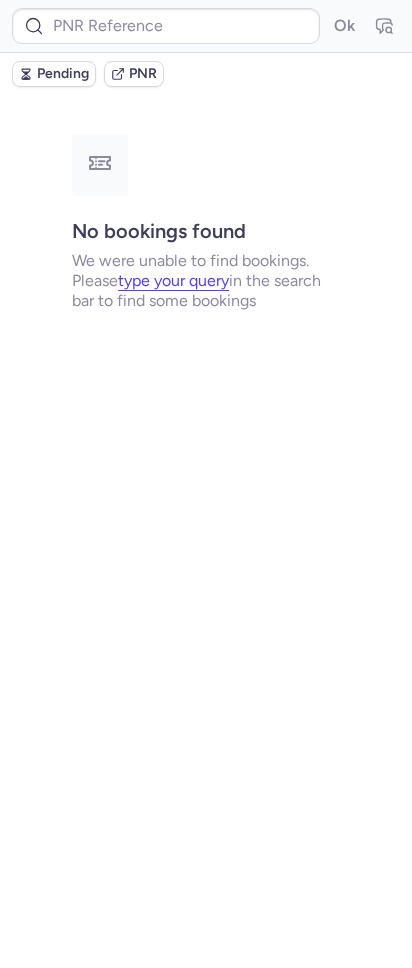 type on "CPLRF8" 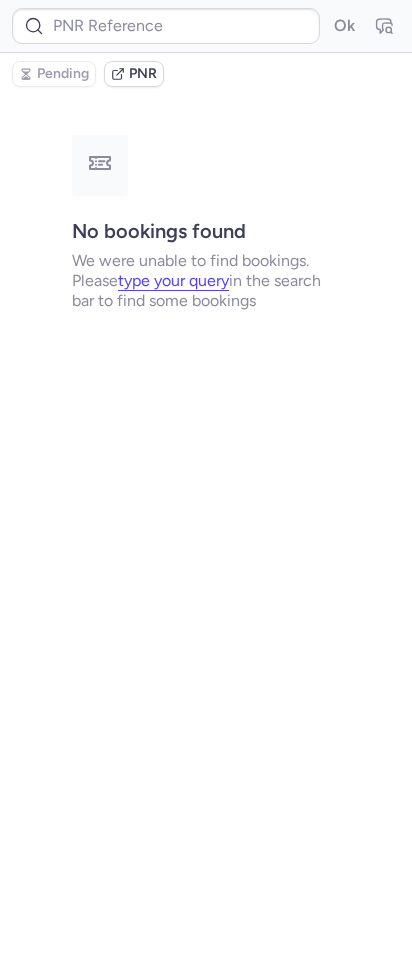 type on "CPNLXV" 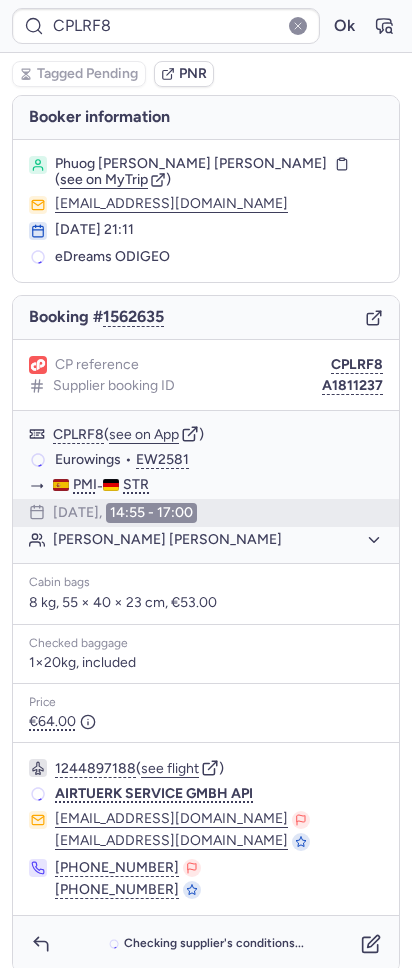type on "CPZ7FB" 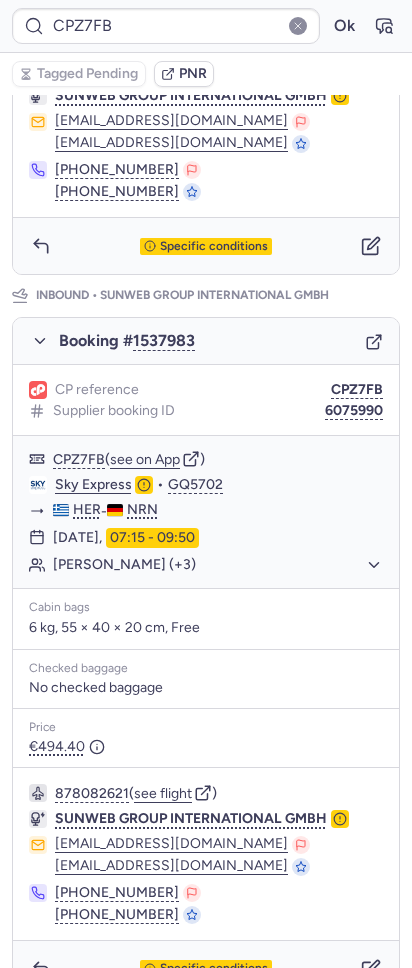 scroll, scrollTop: 889, scrollLeft: 0, axis: vertical 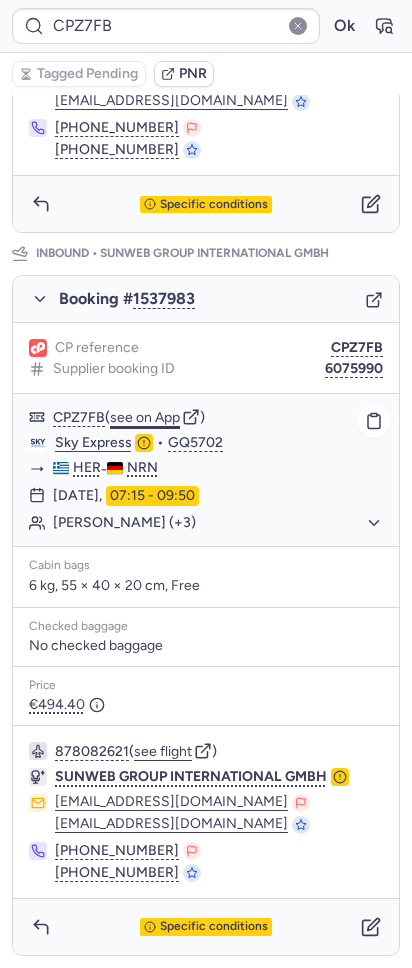 click on "see on App" 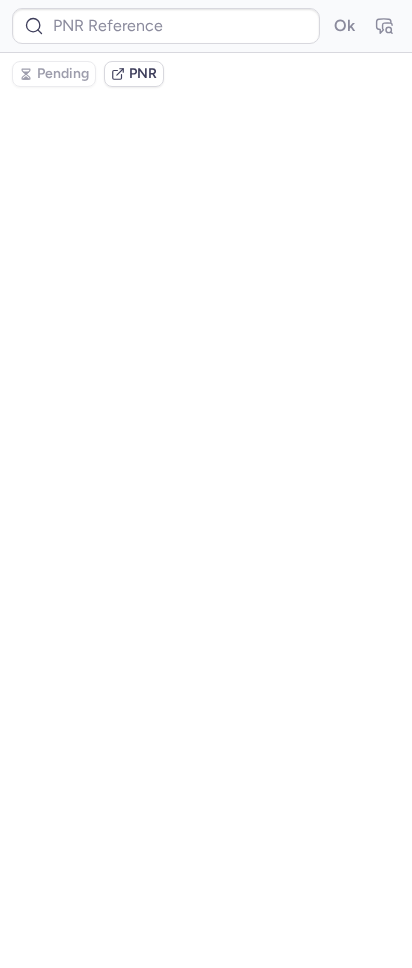 type on "CPNLXV" 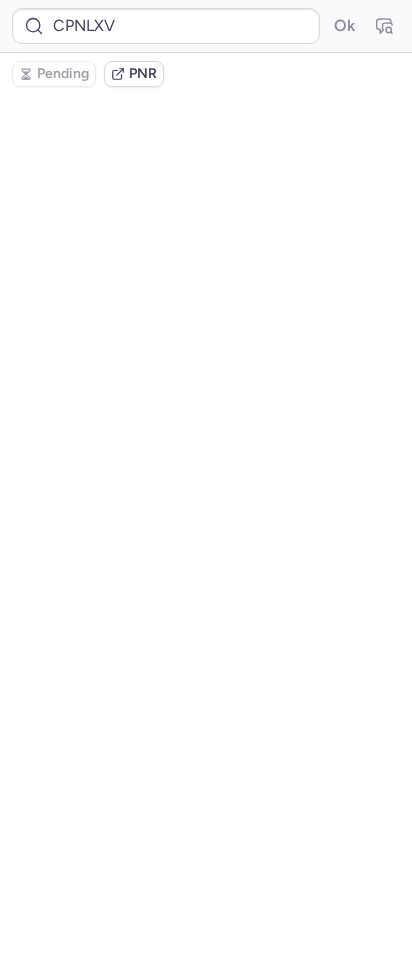 scroll, scrollTop: 0, scrollLeft: 0, axis: both 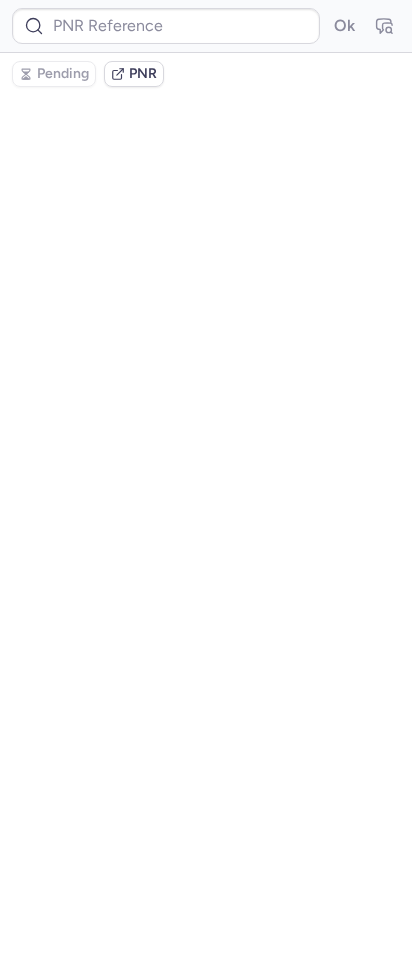type on "CP6LND" 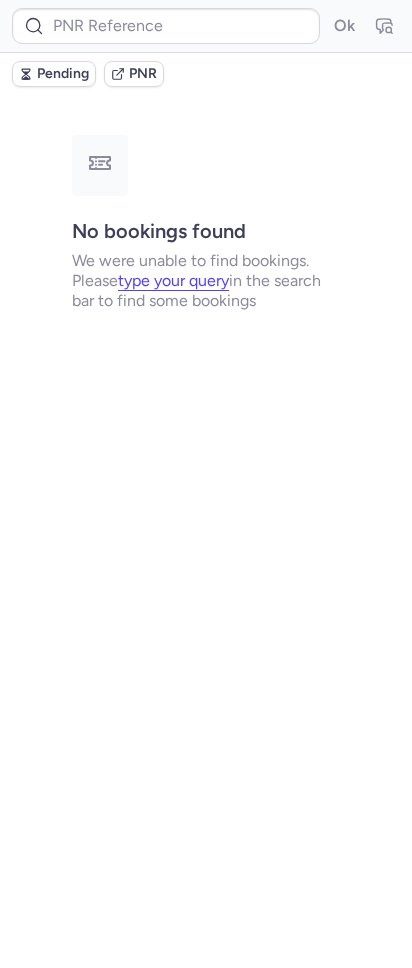 type on "CPWPQX" 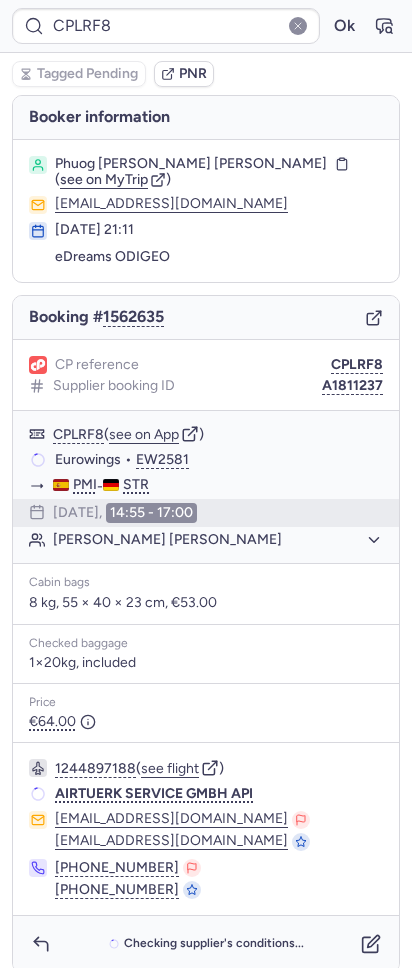 type on "CPZ7FB" 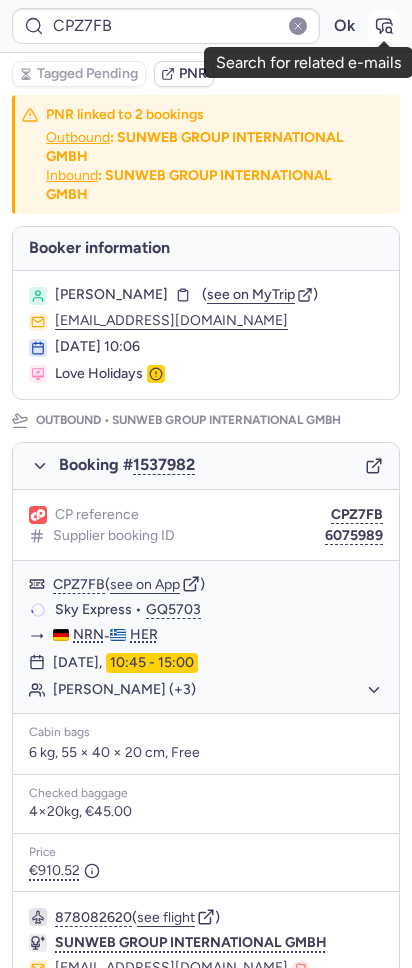 click 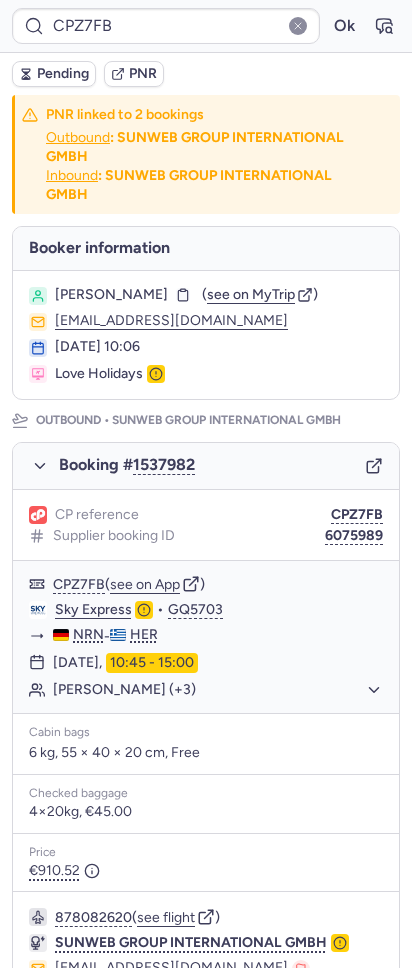 scroll, scrollTop: 889, scrollLeft: 0, axis: vertical 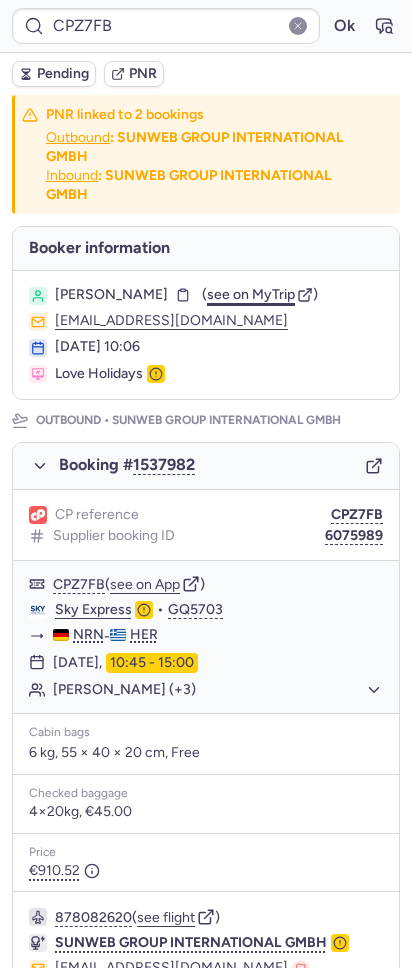 click on "see on MyTrip" at bounding box center (251, 294) 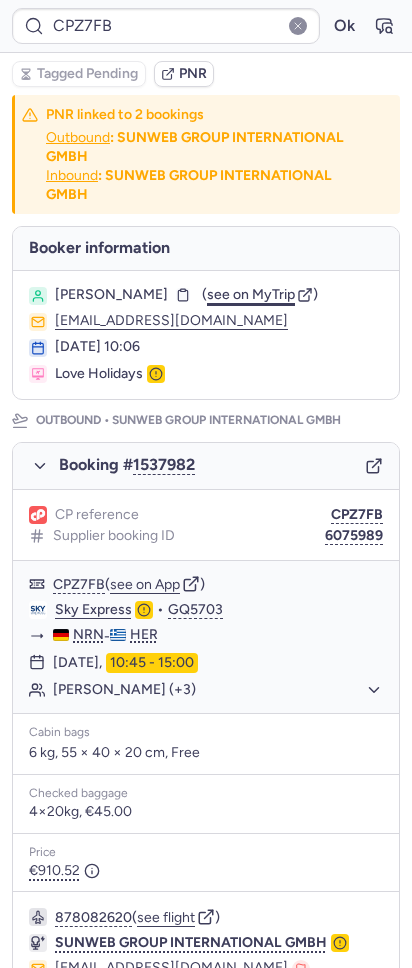 type on "CPLRF8" 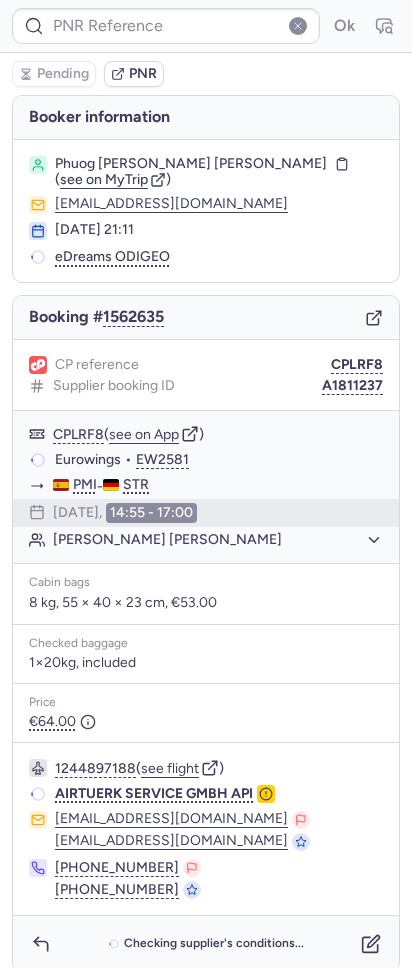type on "CPHNGK" 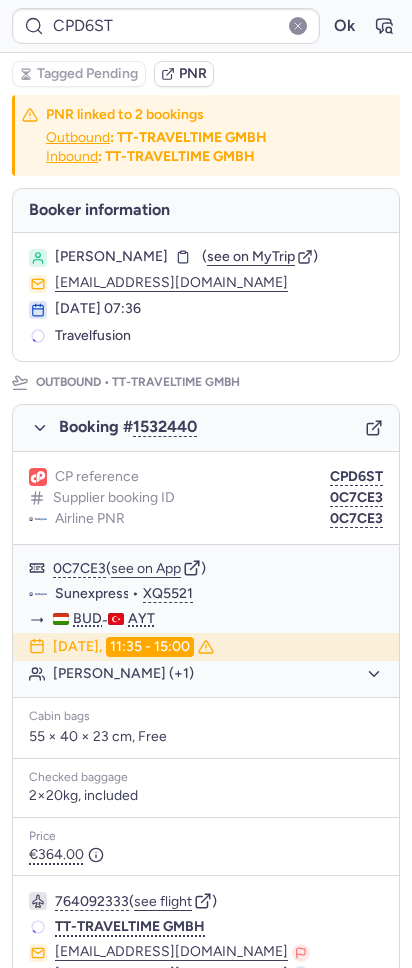 type on "CP6NEA" 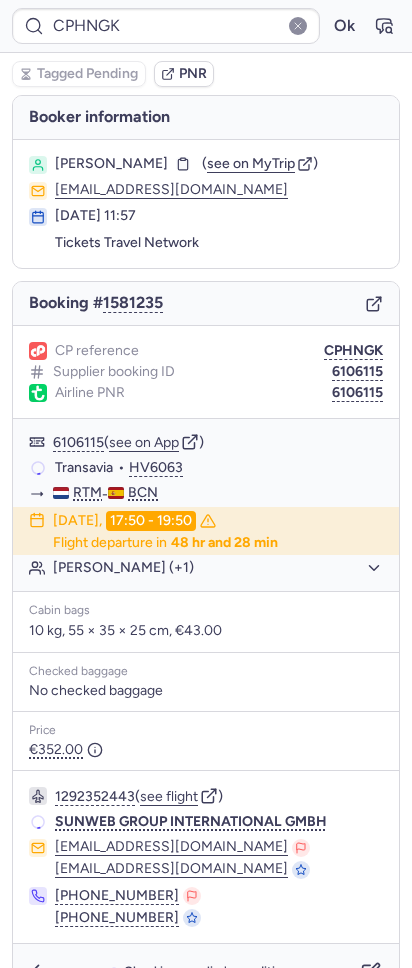 type on "CPD6ST" 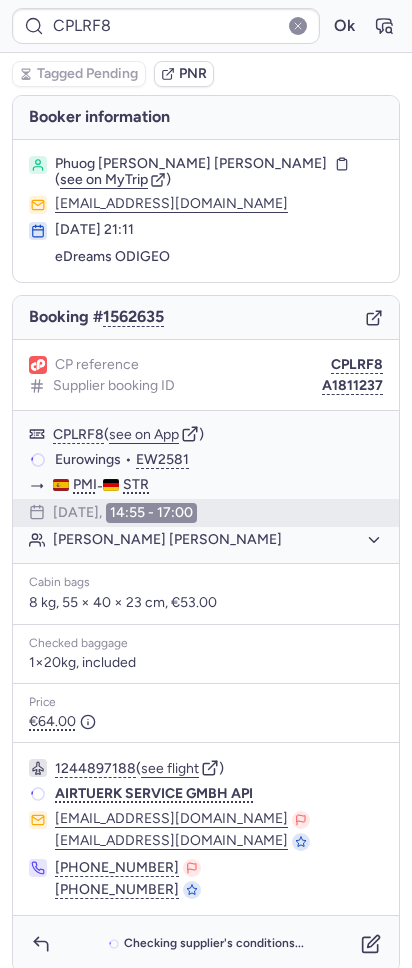 type on "CPY4RS" 